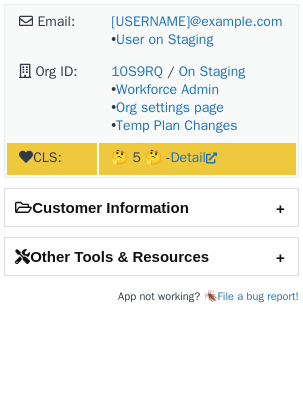 scroll, scrollTop: 0, scrollLeft: 0, axis: both 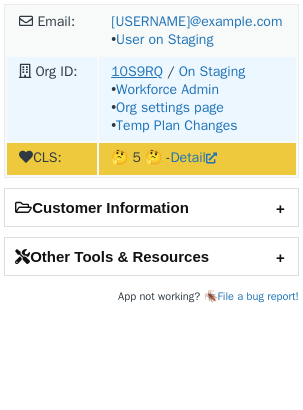 click on "10S9RQ" at bounding box center [137, 71] 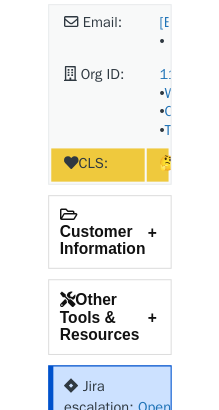 scroll, scrollTop: 0, scrollLeft: 0, axis: both 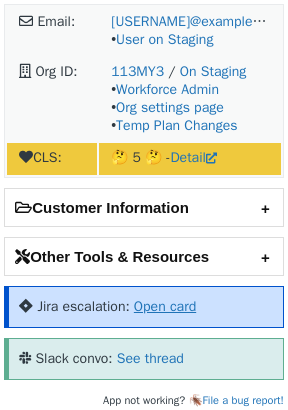 click on "Open card" at bounding box center [165, 306] 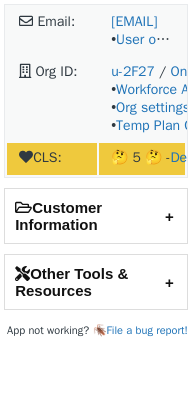 scroll, scrollTop: 0, scrollLeft: 0, axis: both 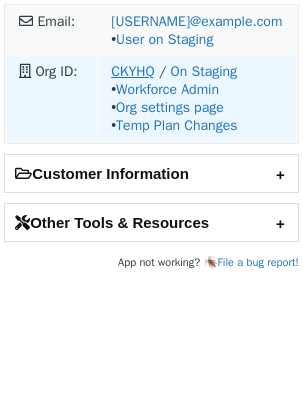 click on "CKYHQ" at bounding box center [133, 71] 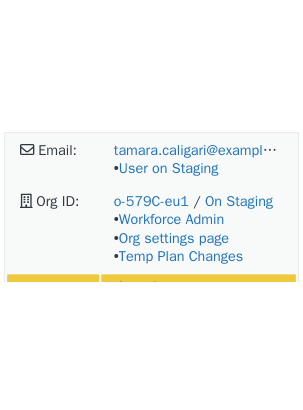 scroll, scrollTop: 0, scrollLeft: 0, axis: both 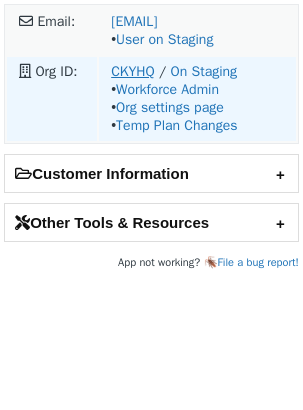 click on "CKYHQ" at bounding box center (133, 71) 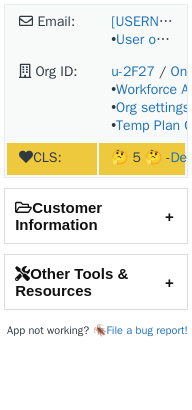 scroll, scrollTop: 0, scrollLeft: 0, axis: both 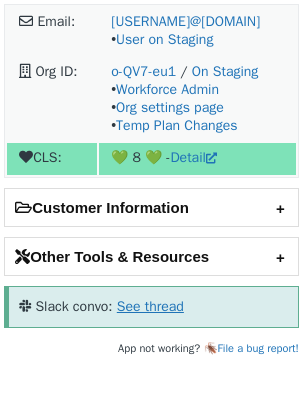 click on "See thread" at bounding box center (150, 306) 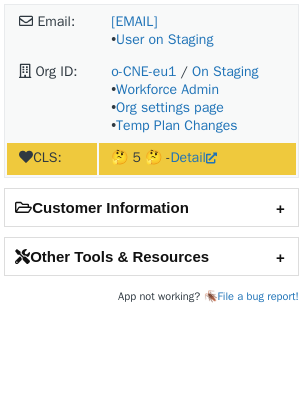 scroll, scrollTop: 0, scrollLeft: 0, axis: both 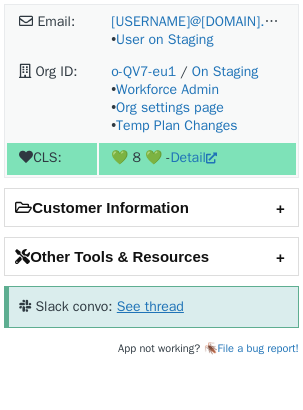 click on "See thread" at bounding box center (150, 306) 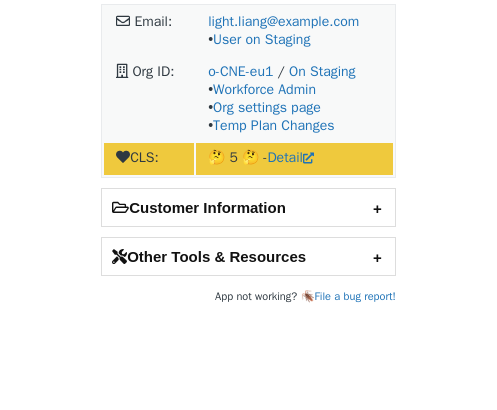 scroll, scrollTop: 0, scrollLeft: 0, axis: both 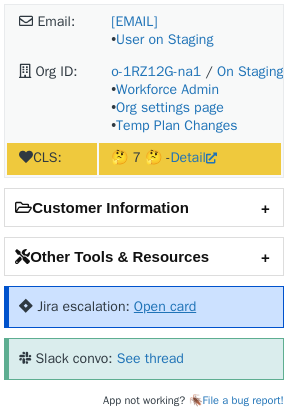click on "Open card" at bounding box center (165, 306) 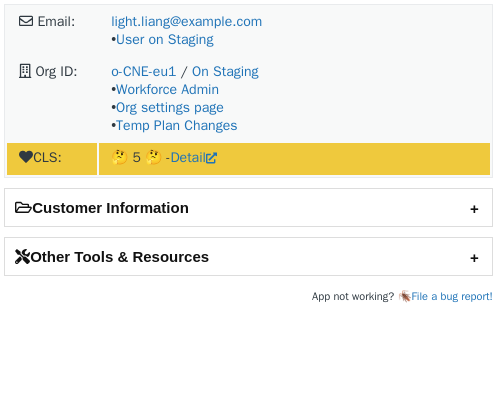 scroll, scrollTop: 0, scrollLeft: 0, axis: both 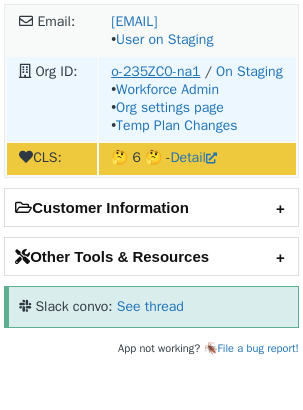 click on "o-235ZC0-na1" at bounding box center [155, 71] 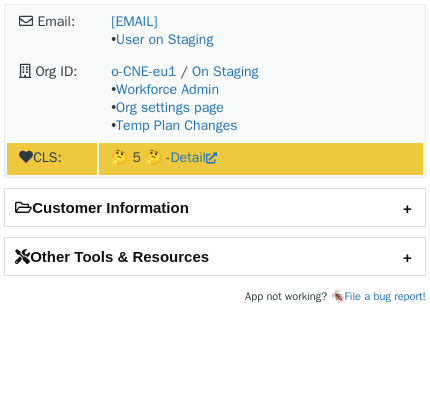 scroll, scrollTop: 0, scrollLeft: 0, axis: both 